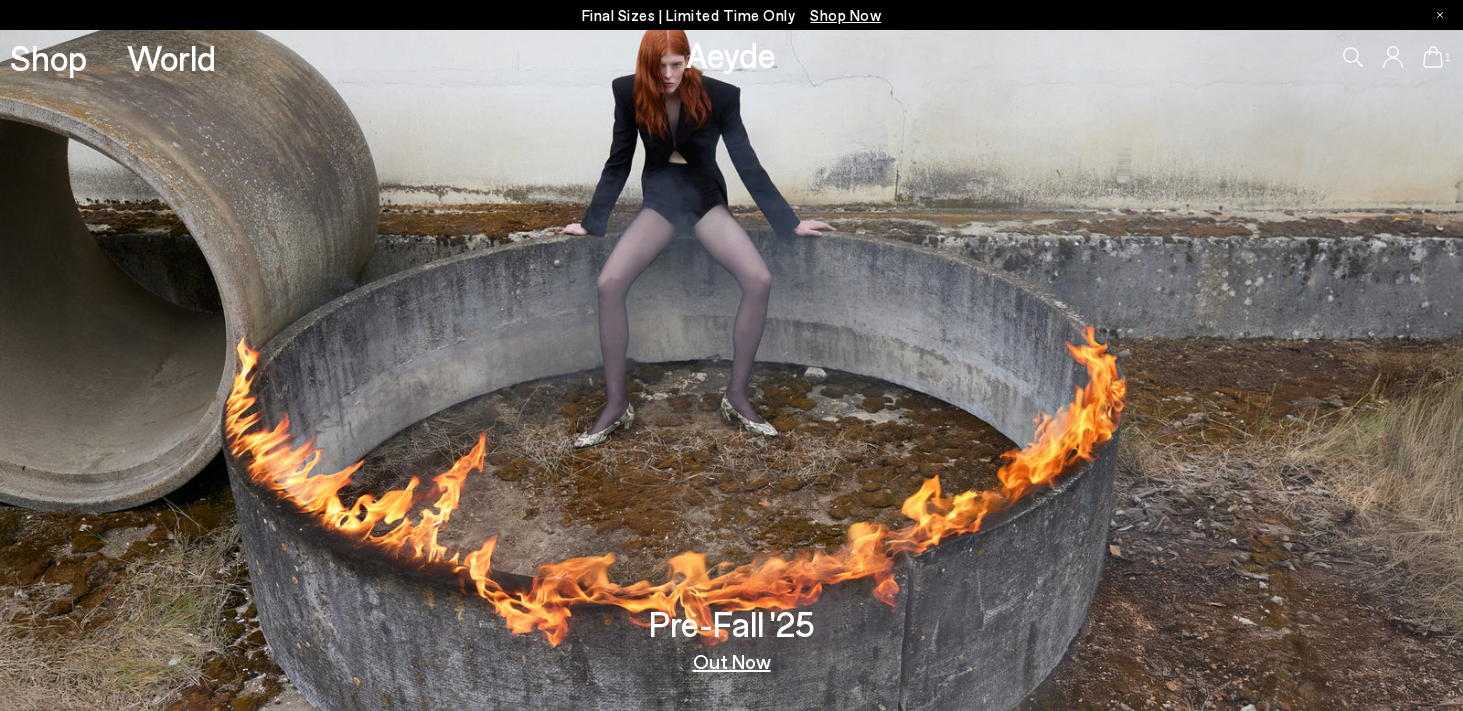 scroll, scrollTop: 0, scrollLeft: 0, axis: both 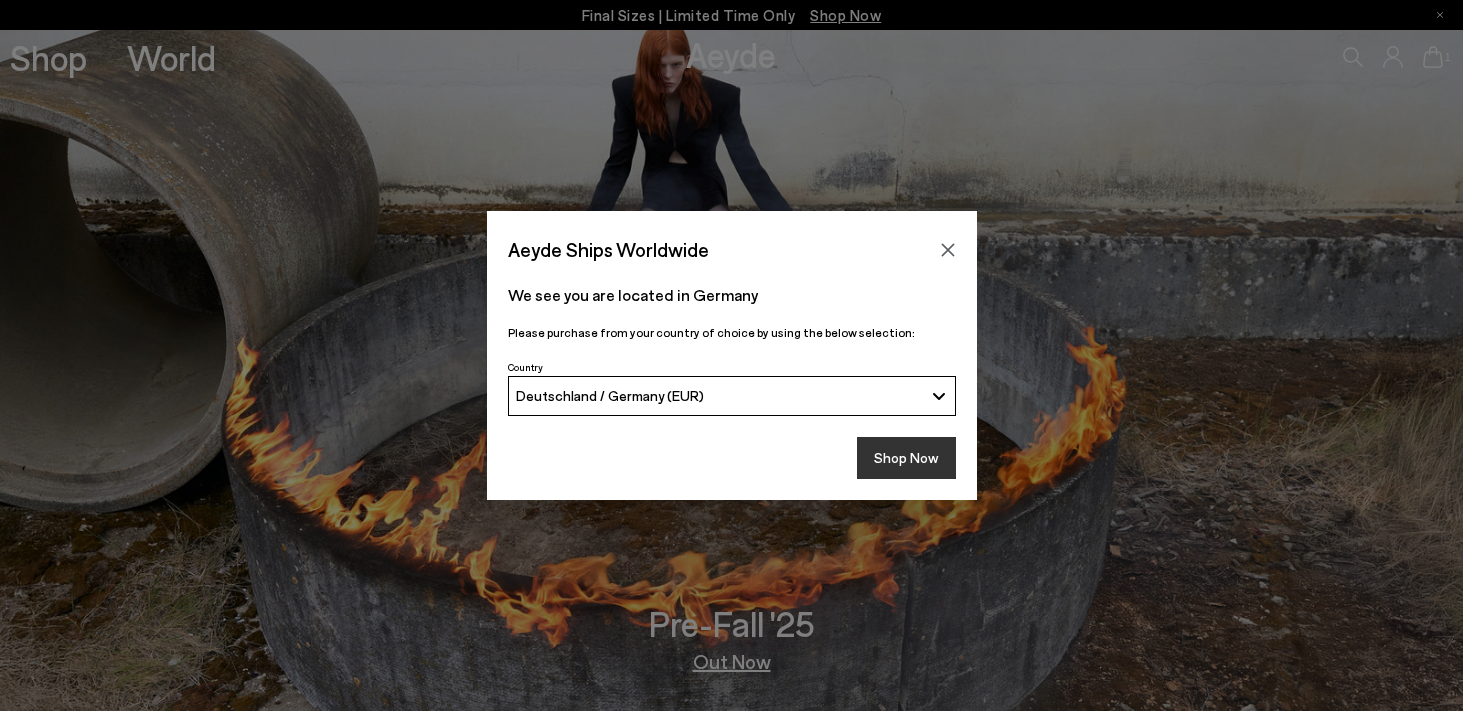 click on "Shop Now" at bounding box center [906, 458] 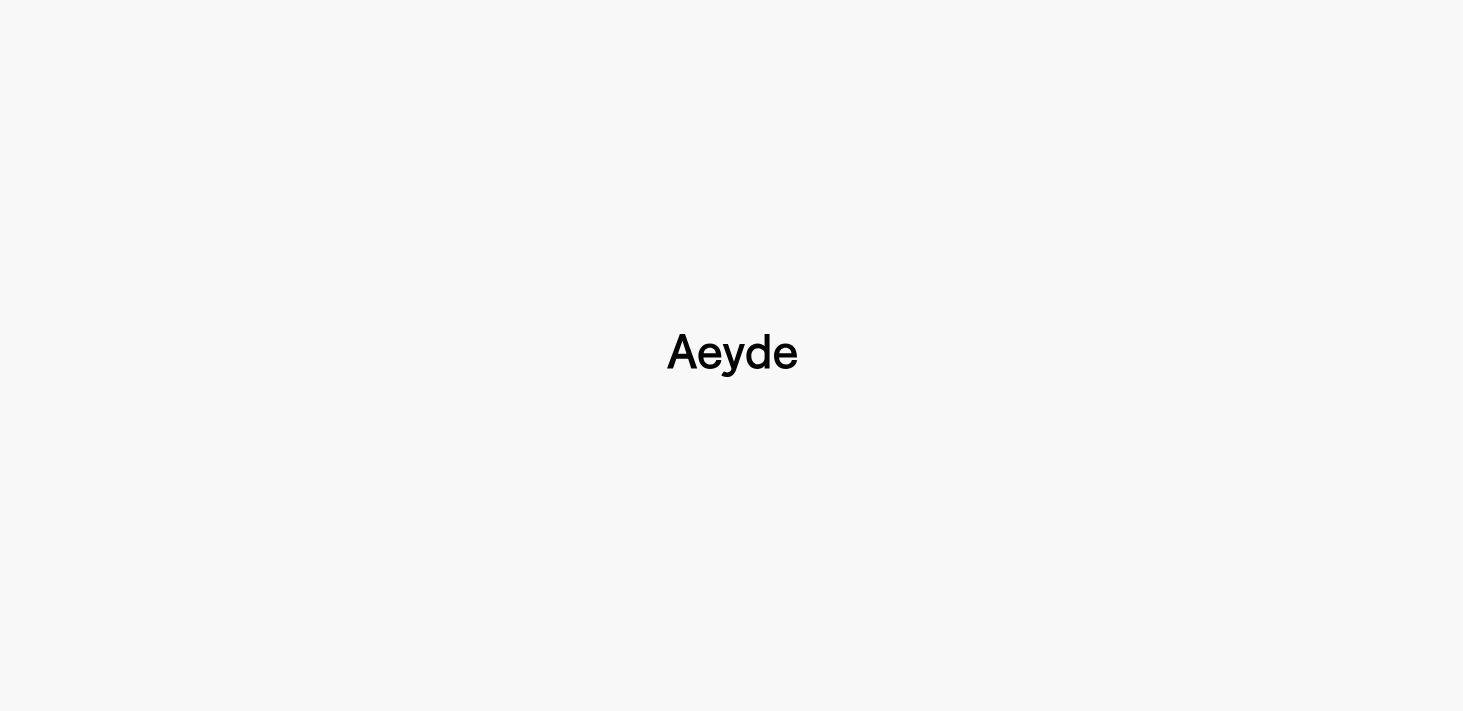 scroll, scrollTop: 0, scrollLeft: 0, axis: both 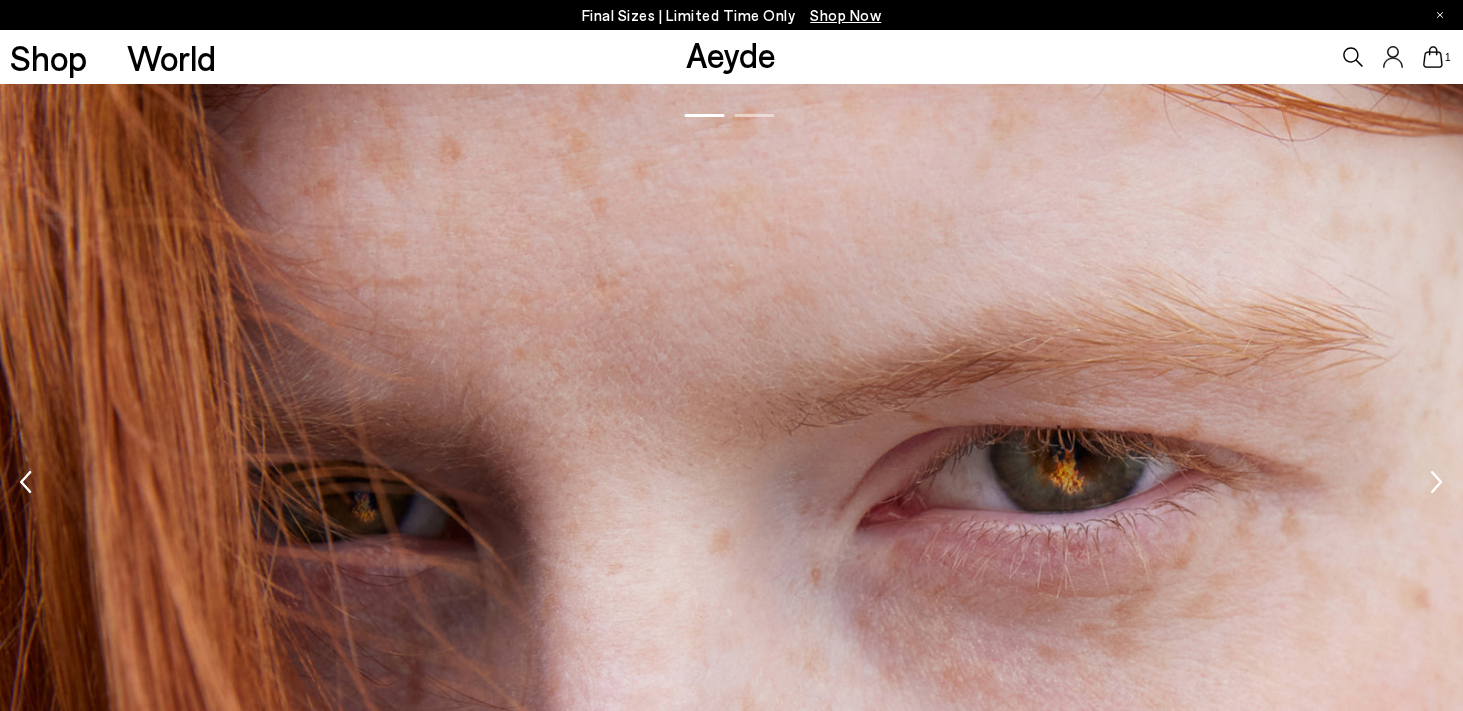 click 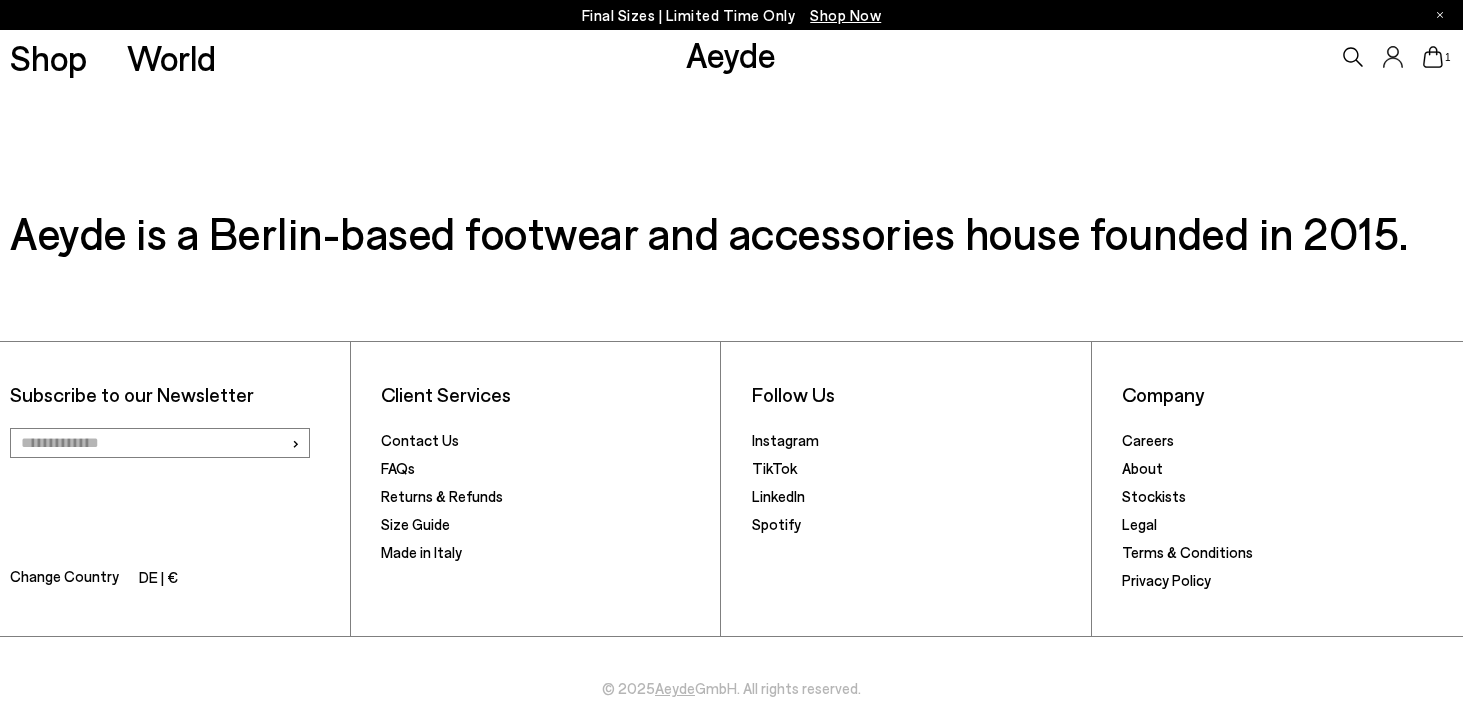 scroll, scrollTop: 3259, scrollLeft: 0, axis: vertical 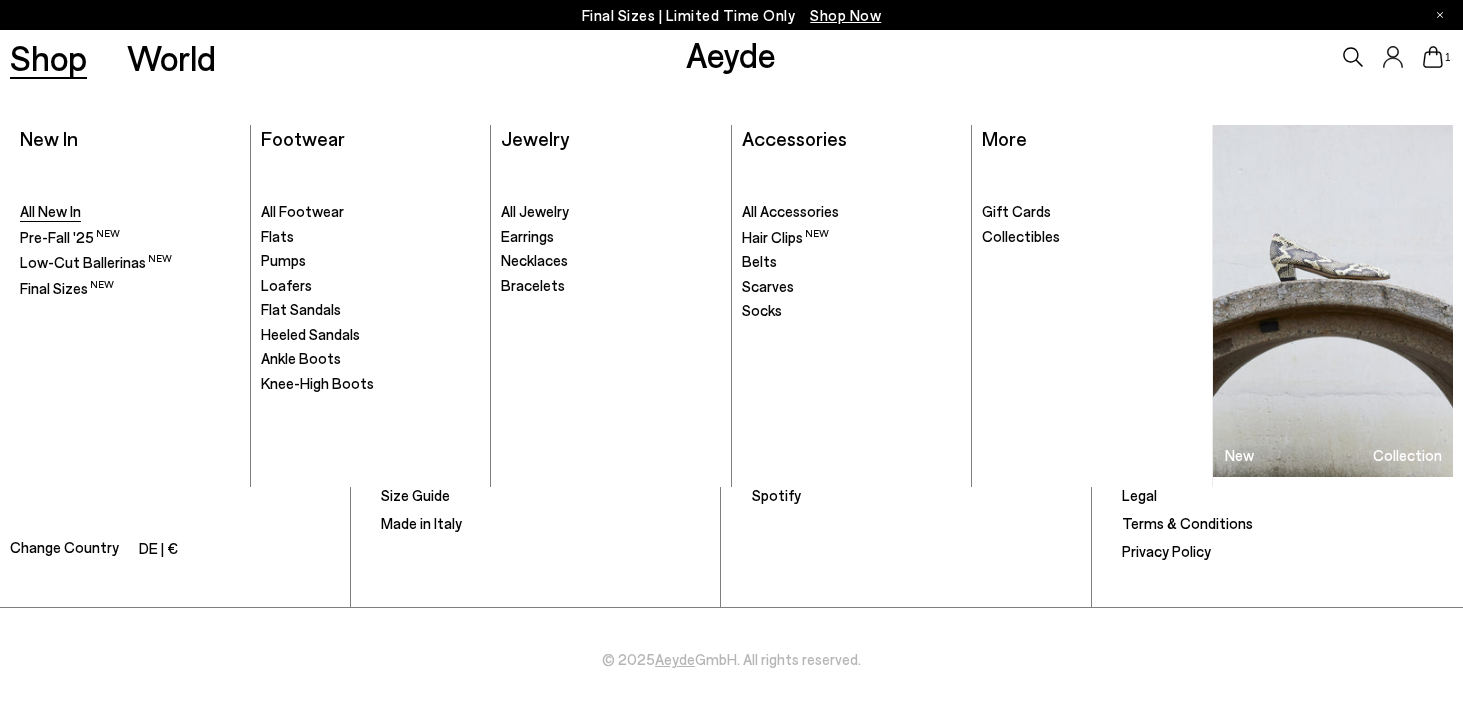 click on "All New In" at bounding box center (50, 211) 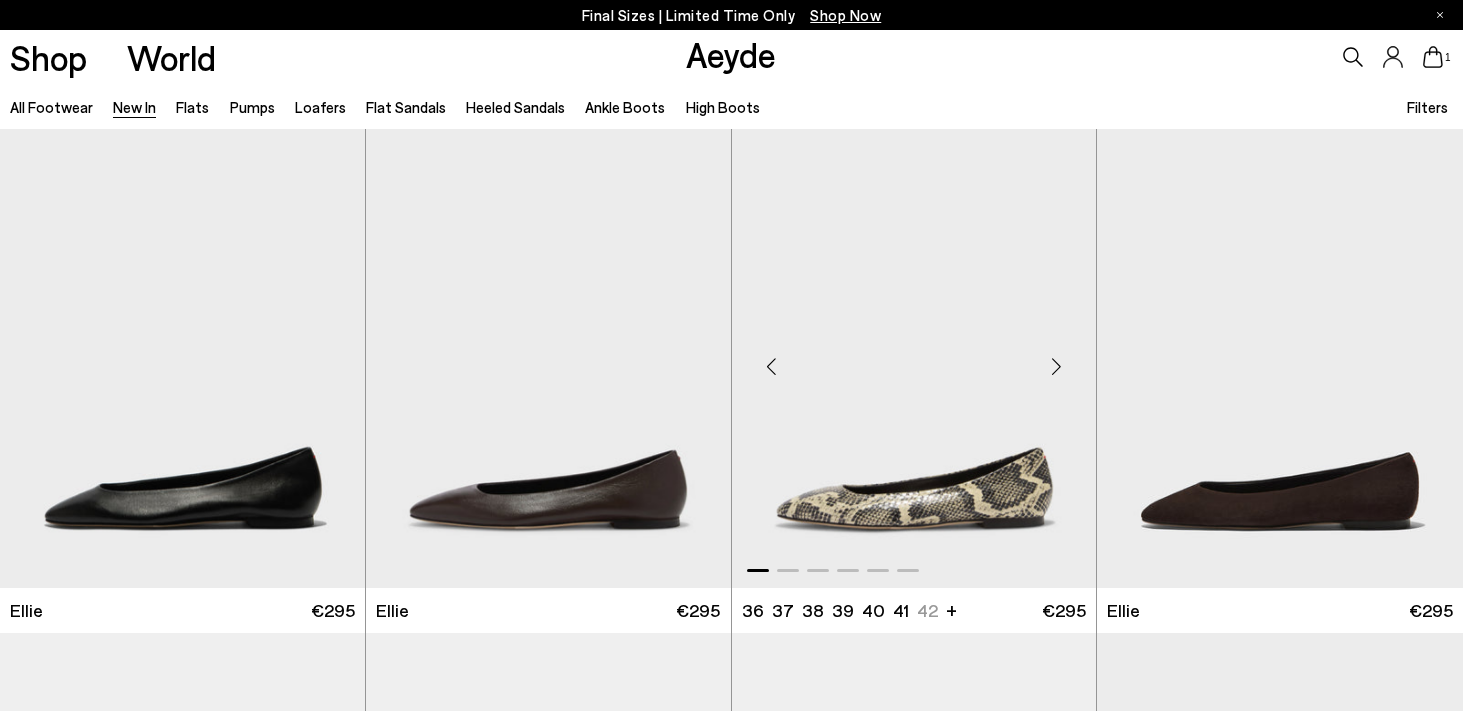 scroll, scrollTop: 0, scrollLeft: 0, axis: both 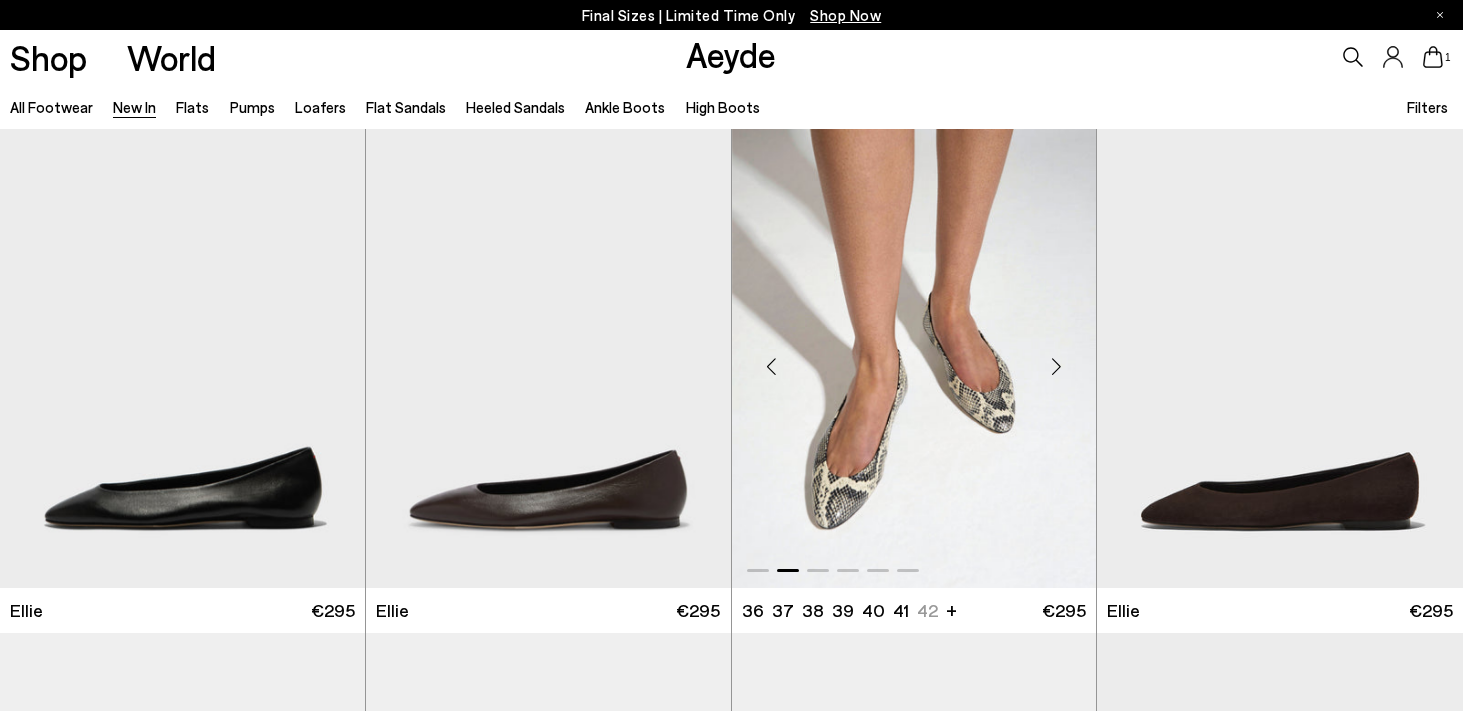 click at bounding box center [1056, 367] 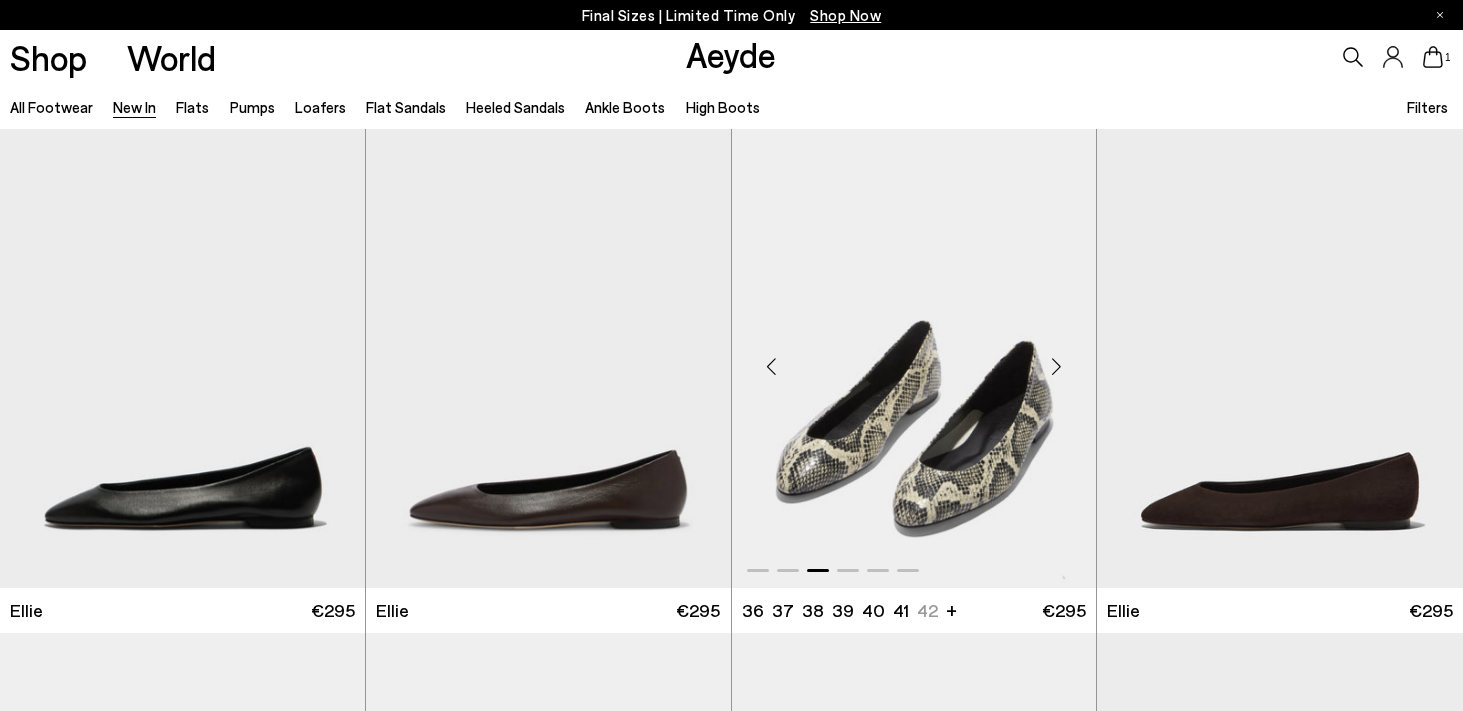 click at bounding box center (1056, 367) 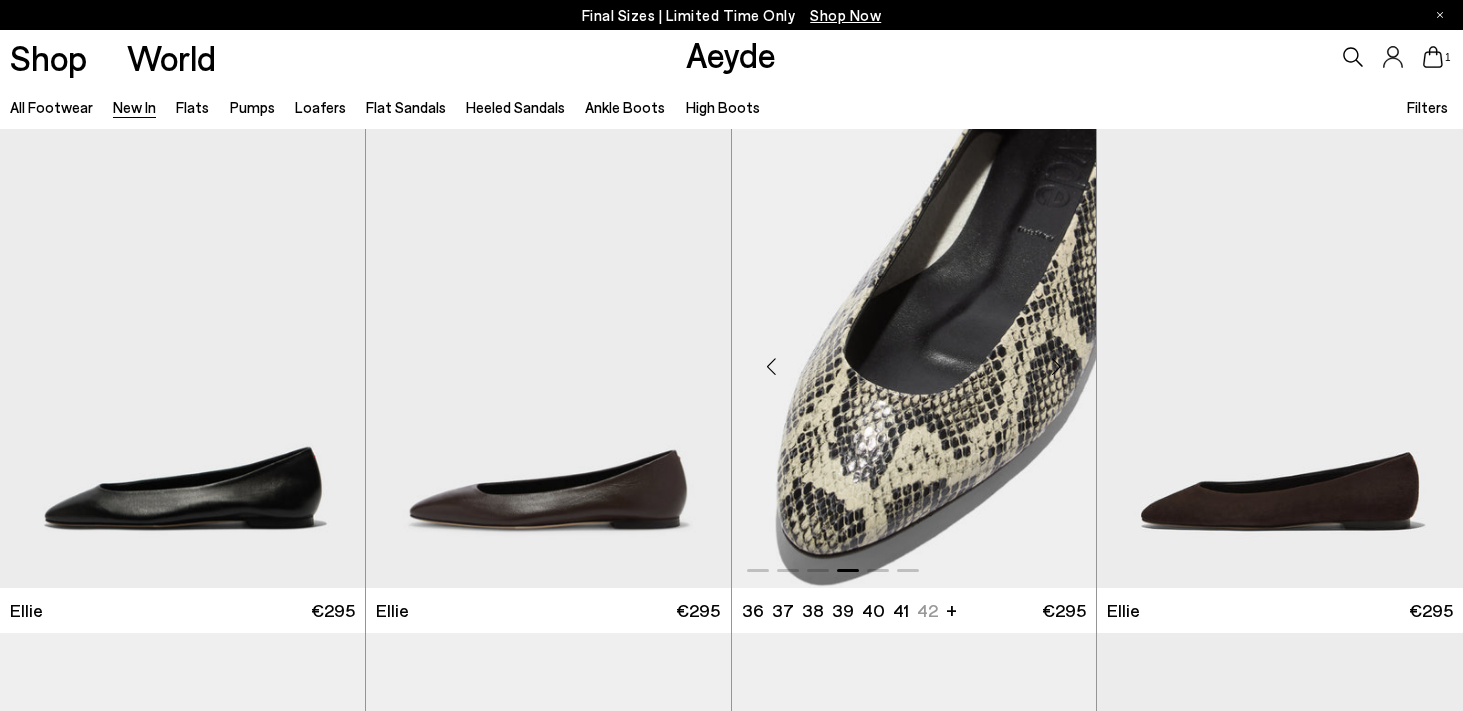 click at bounding box center (1056, 367) 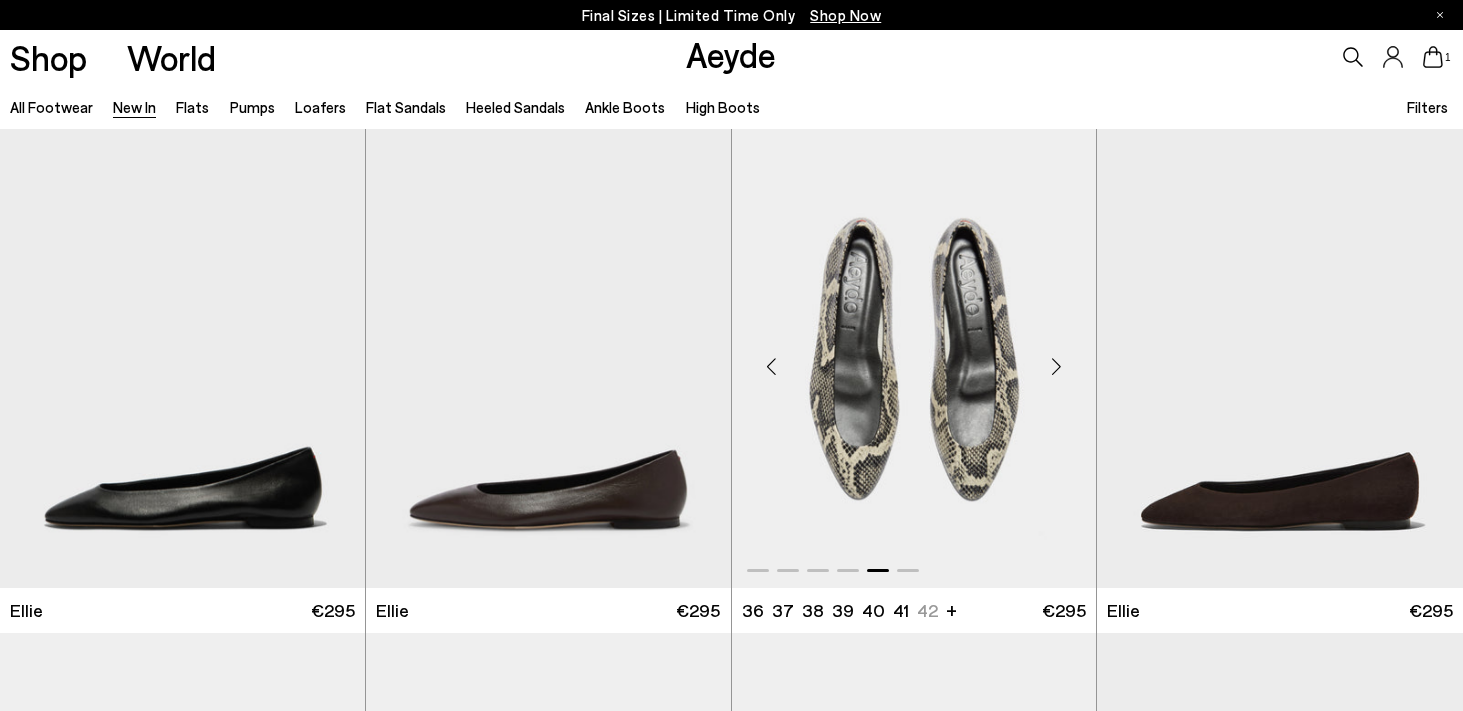 click at bounding box center (1056, 367) 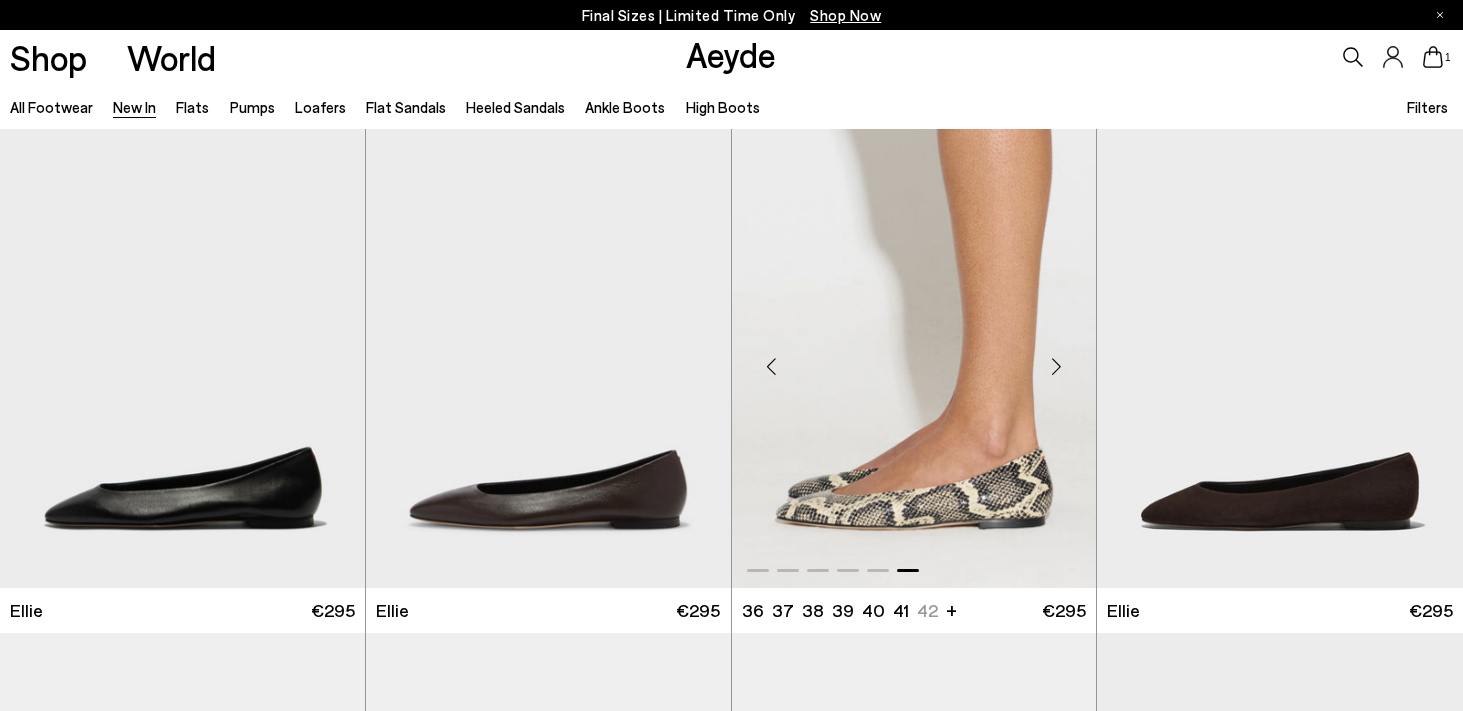 click at bounding box center (1056, 367) 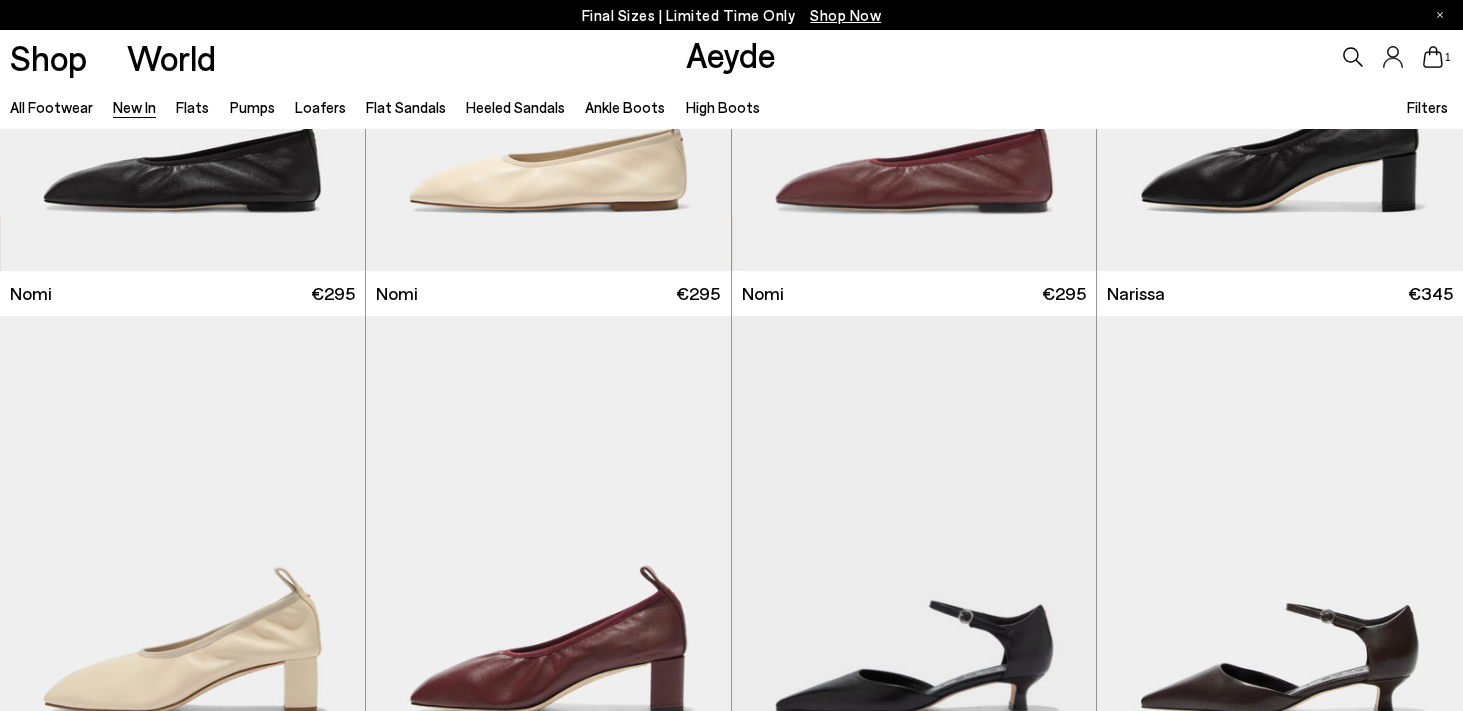 scroll, scrollTop: 1858, scrollLeft: 0, axis: vertical 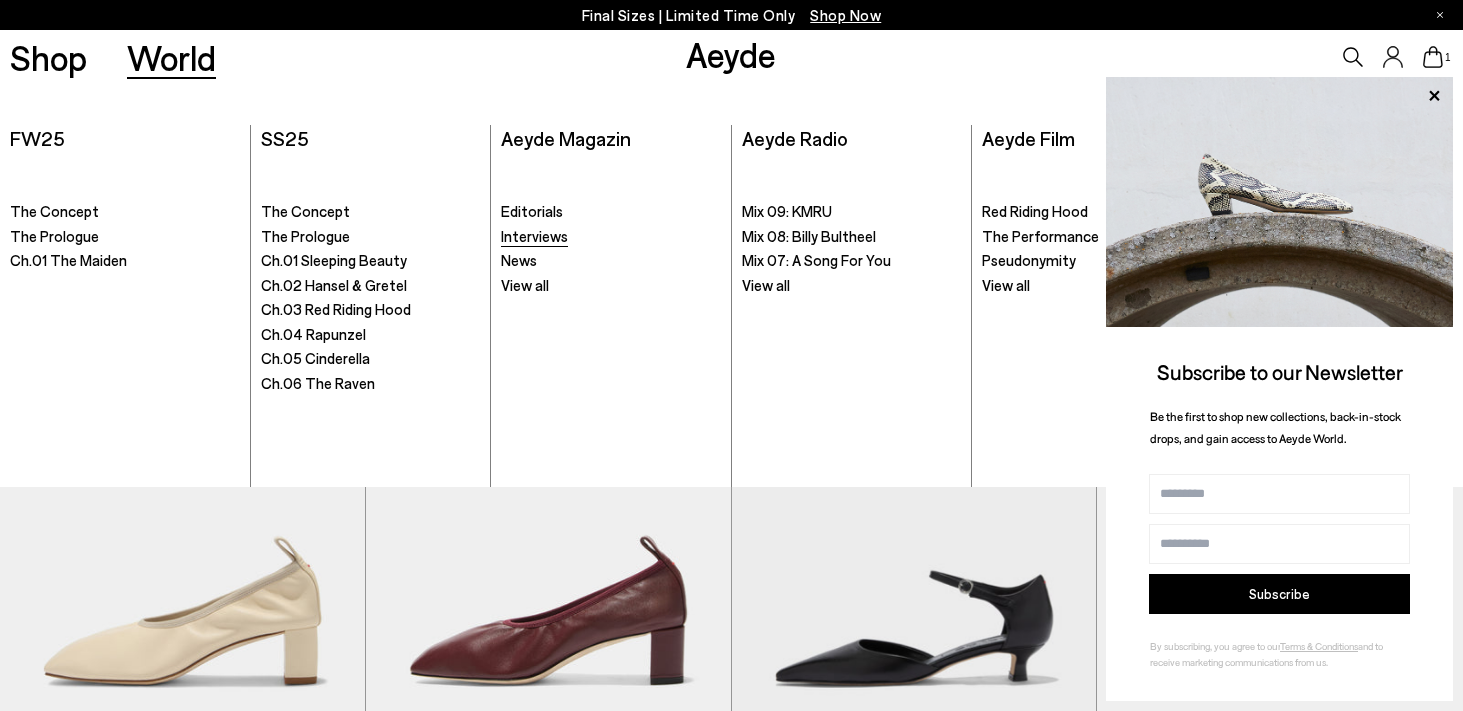 click on "Interviews" at bounding box center [534, 236] 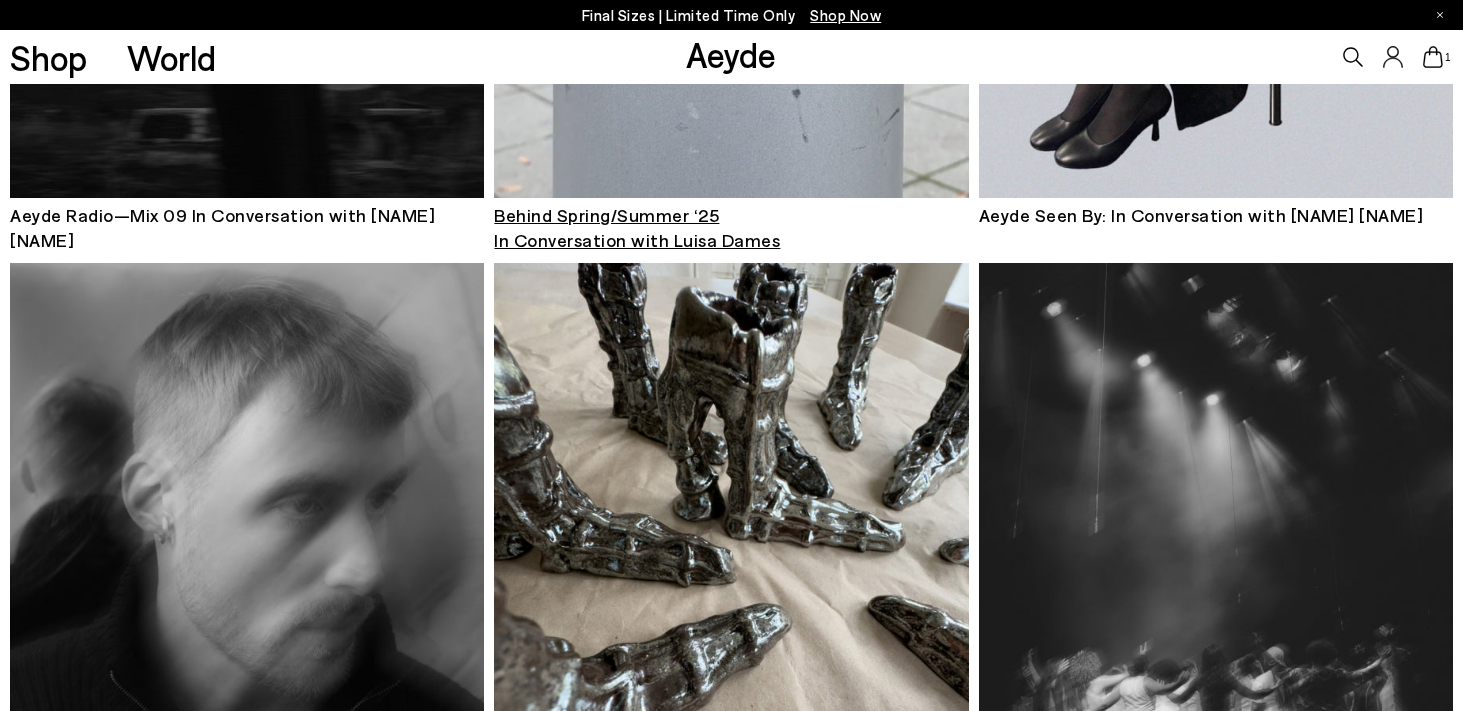 scroll, scrollTop: 672, scrollLeft: 0, axis: vertical 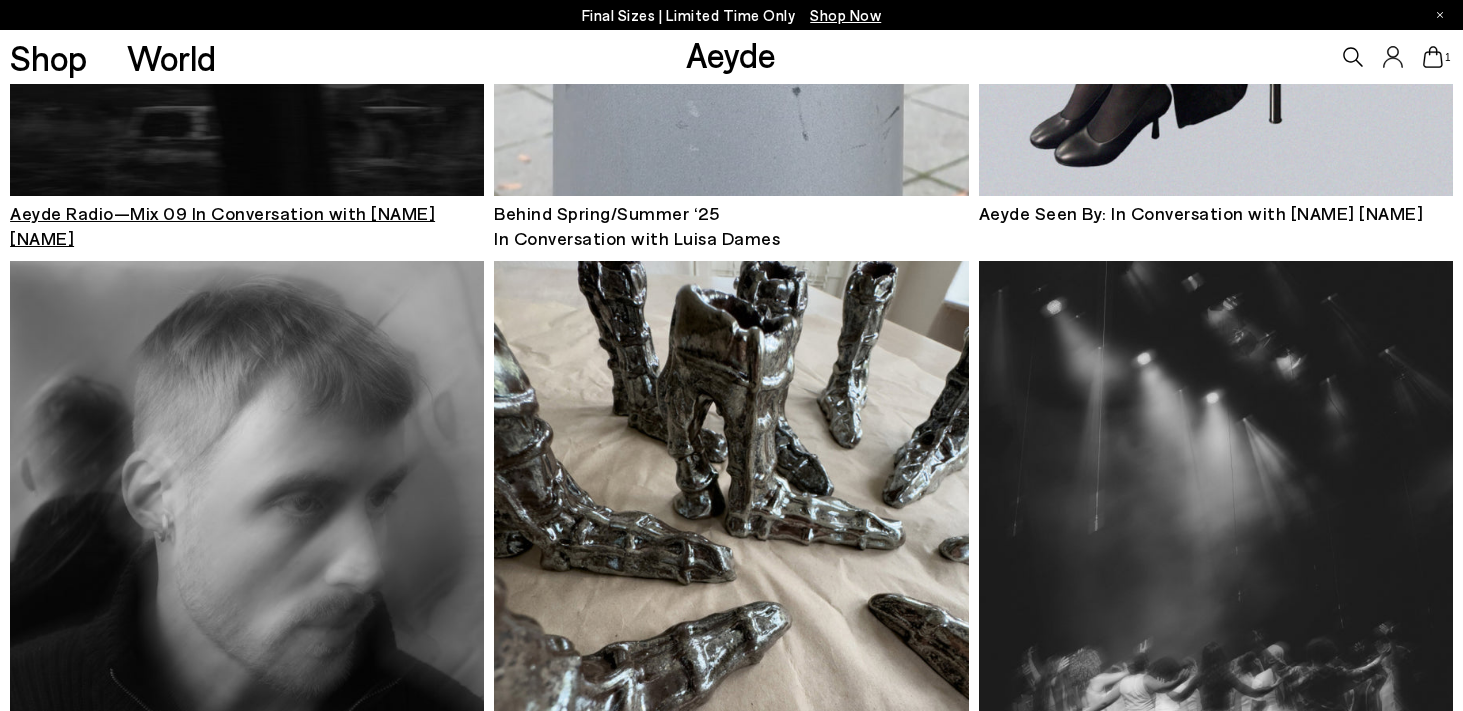 click at bounding box center [247, -122] 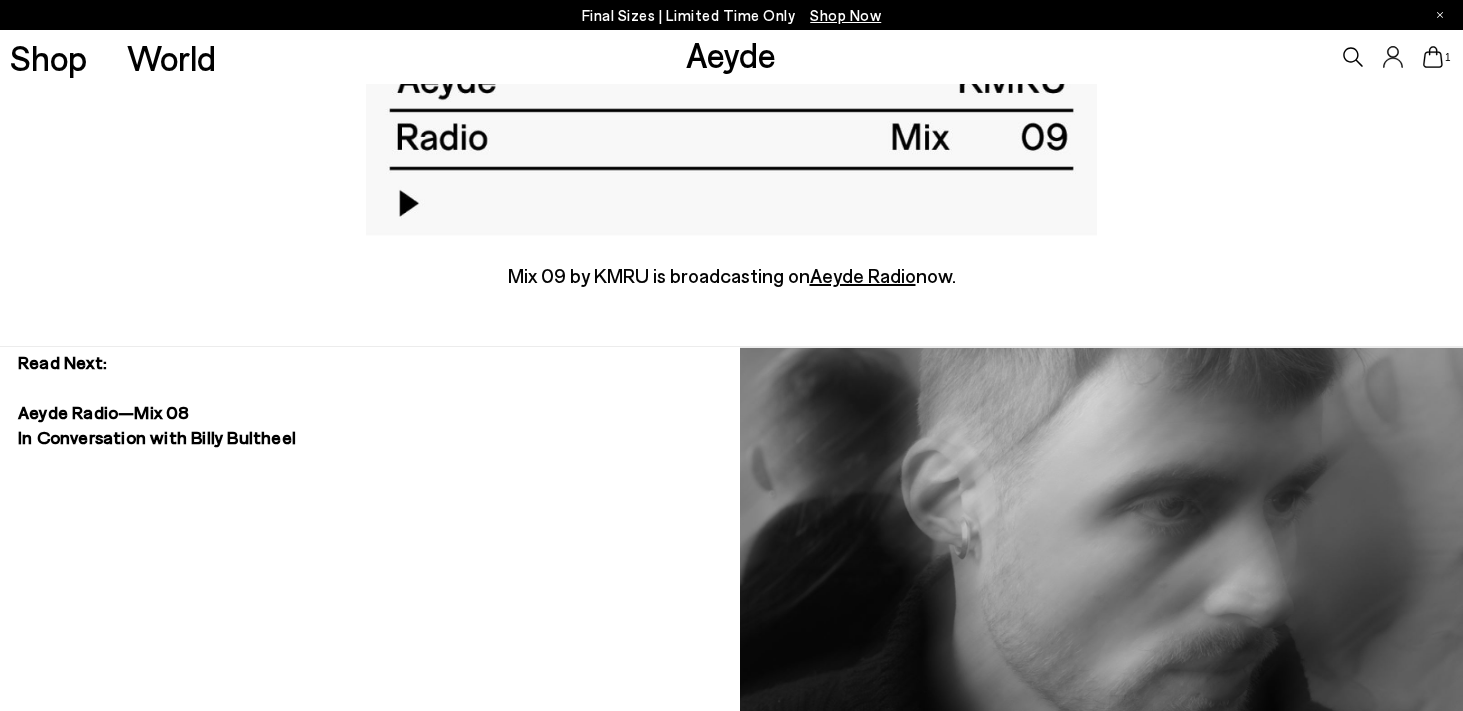 scroll, scrollTop: 8245, scrollLeft: 0, axis: vertical 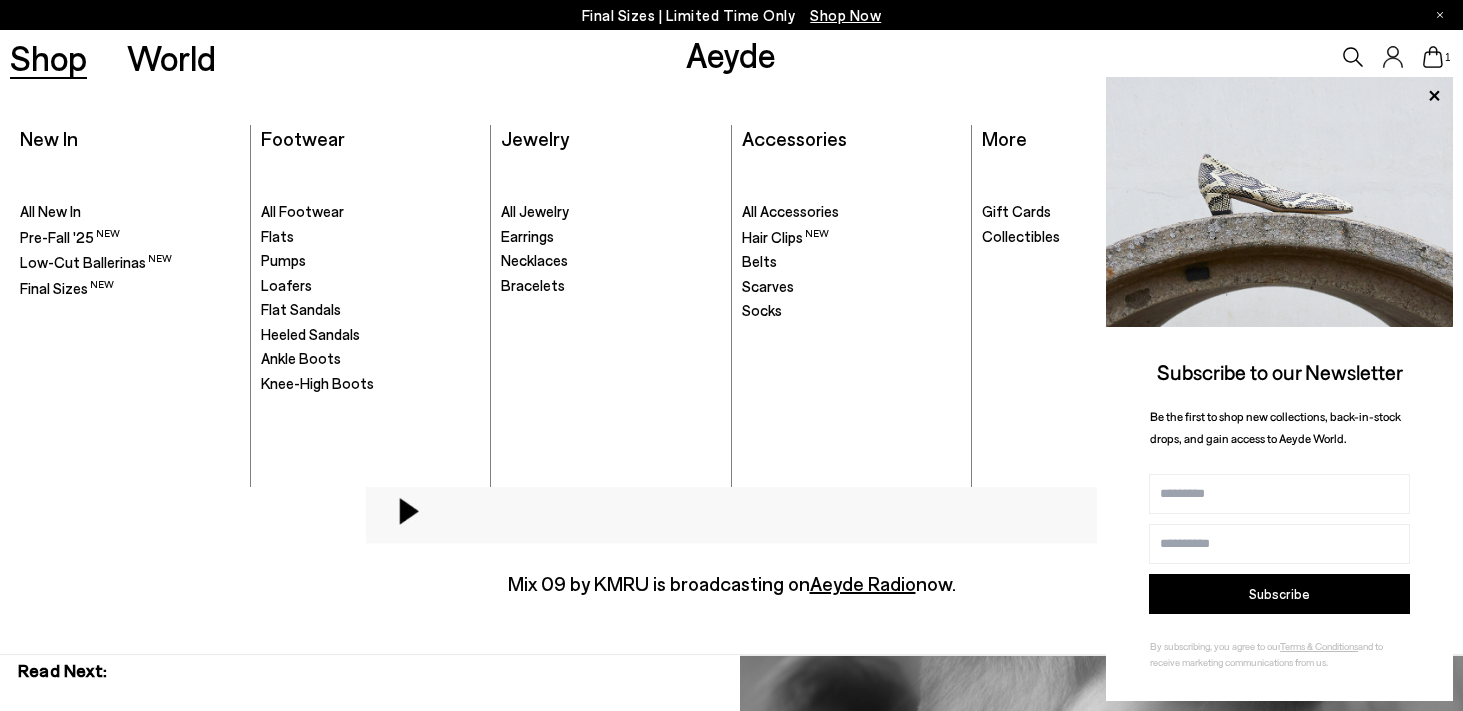 click on "Shop" at bounding box center [48, 57] 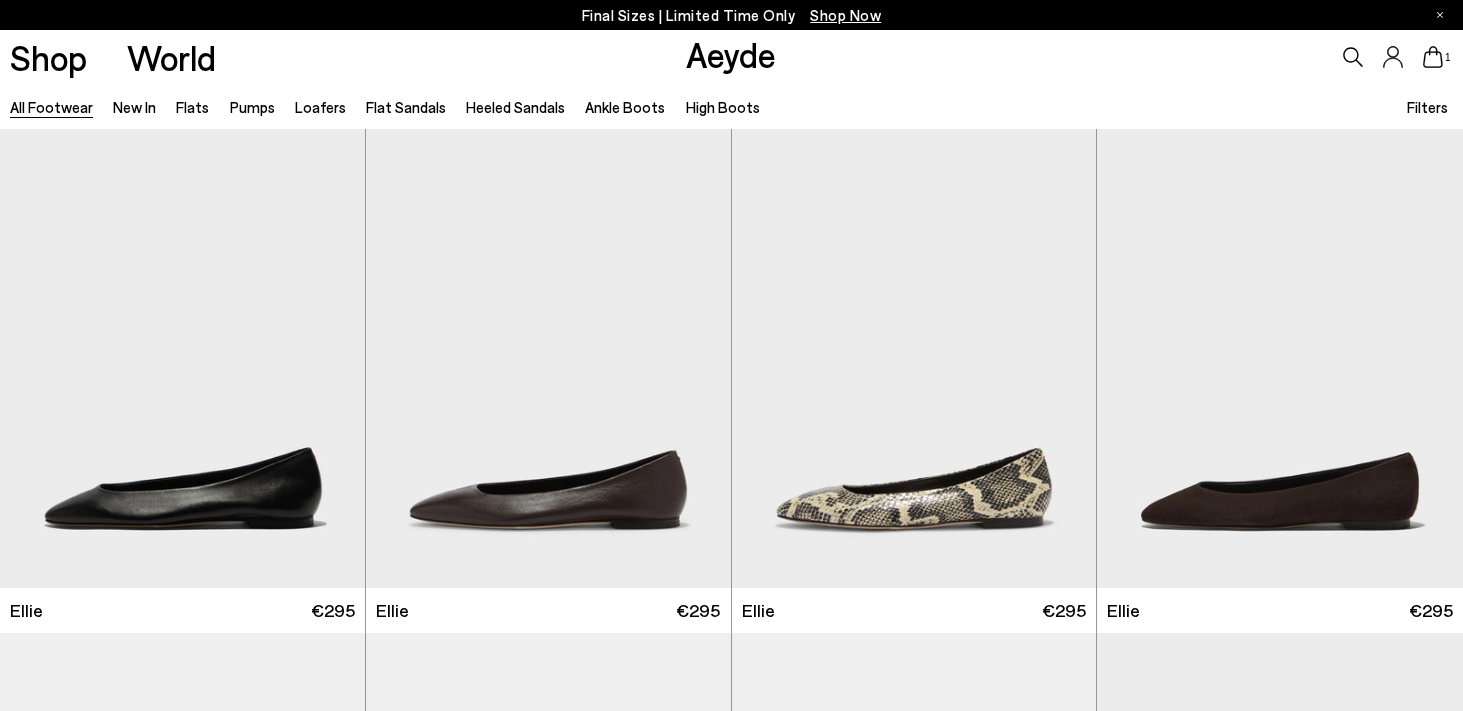 scroll, scrollTop: 0, scrollLeft: 0, axis: both 